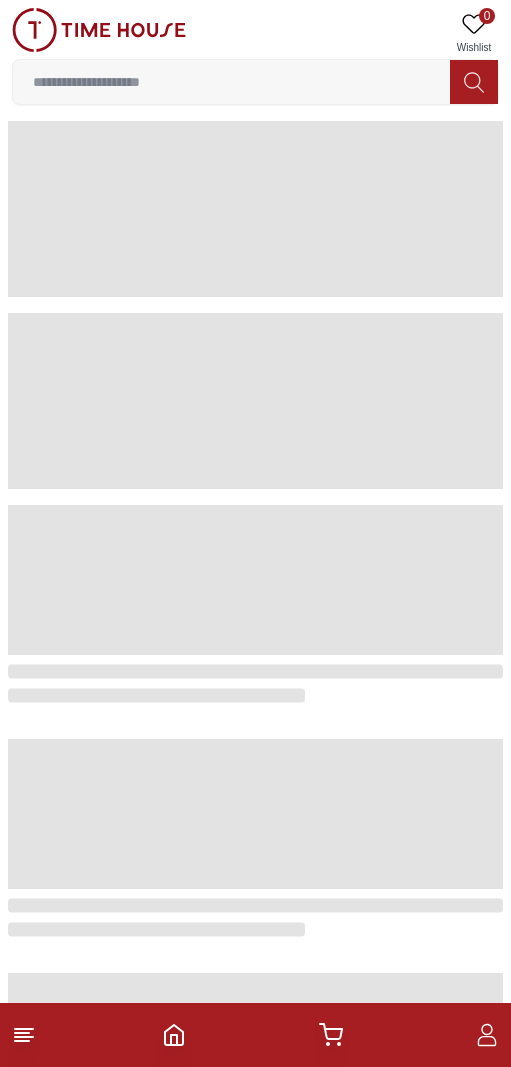 scroll, scrollTop: 0, scrollLeft: 0, axis: both 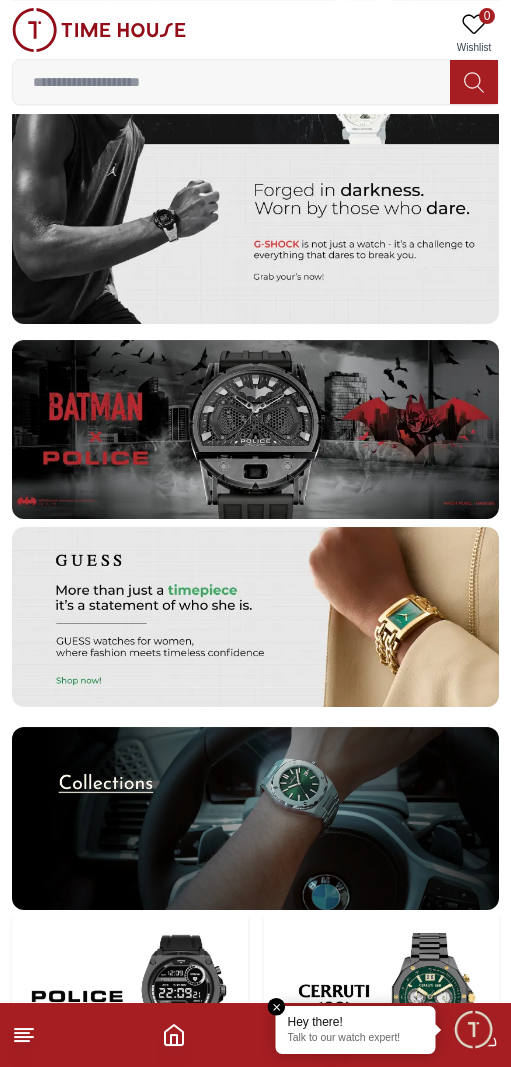click at bounding box center (231, 82) 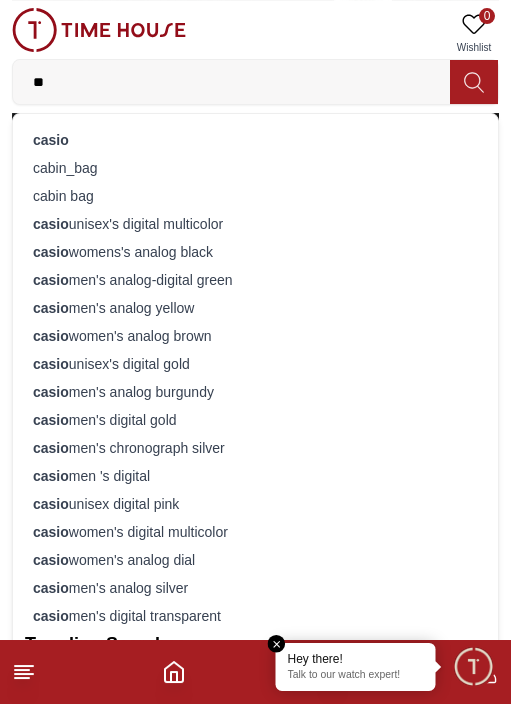 type on "*" 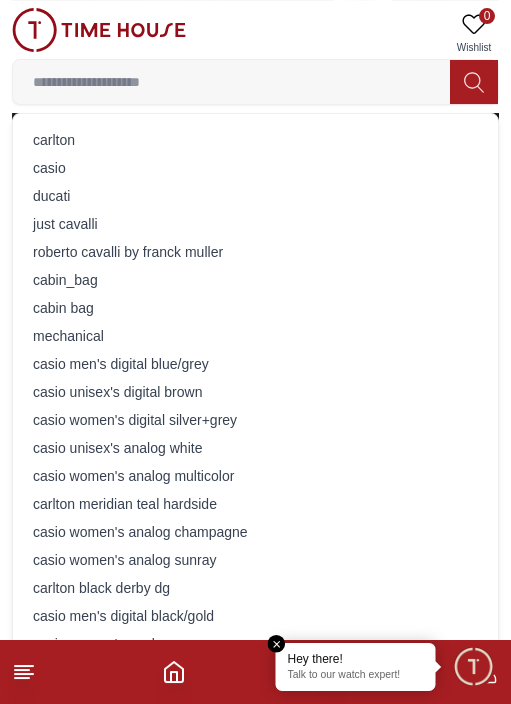 paste on "**********" 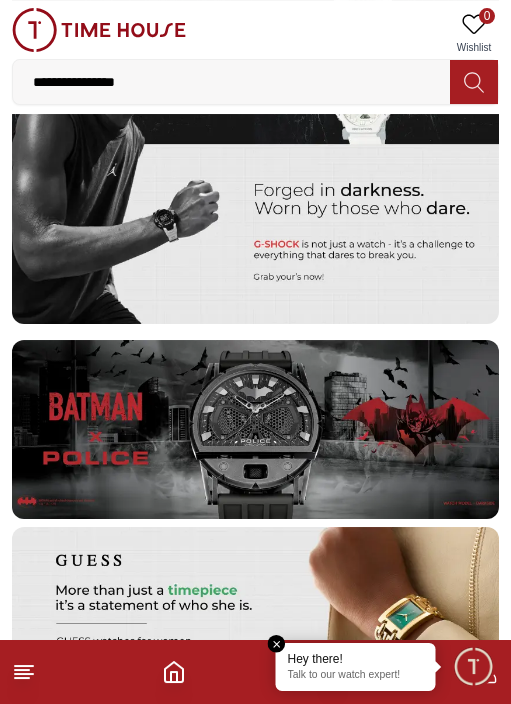 click 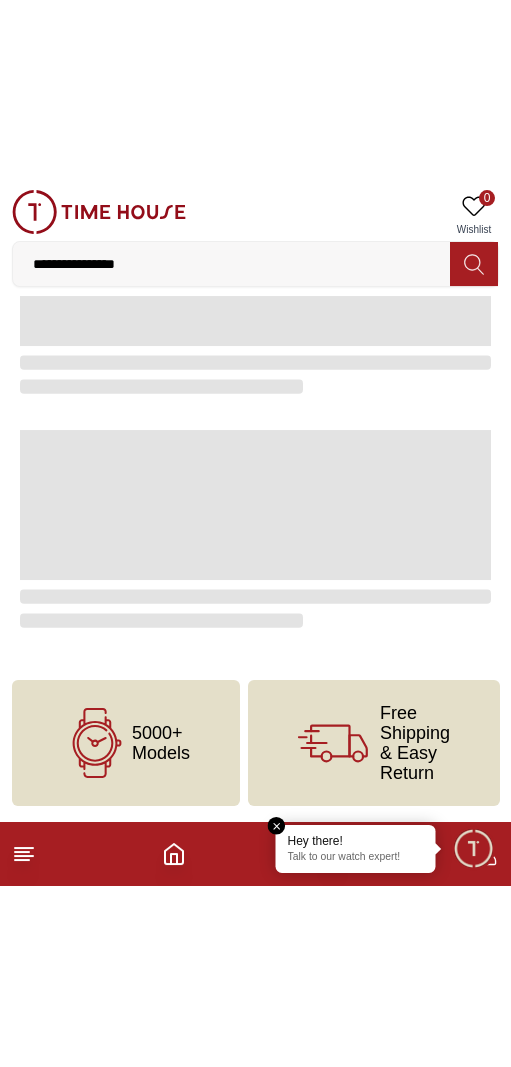 scroll, scrollTop: 0, scrollLeft: 0, axis: both 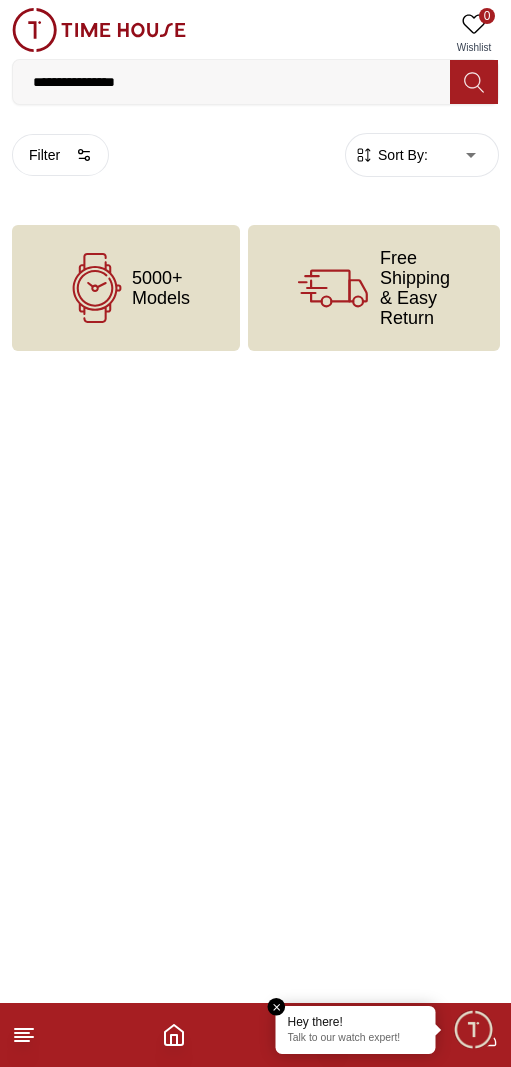 click on "**********" at bounding box center (231, 82) 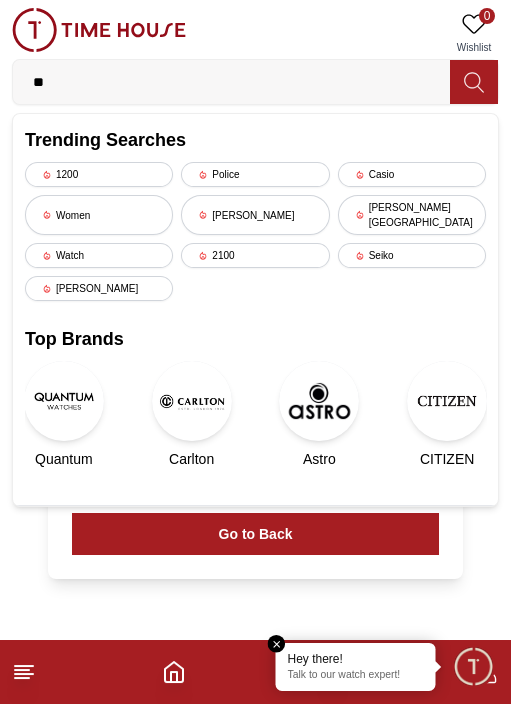 type on "*" 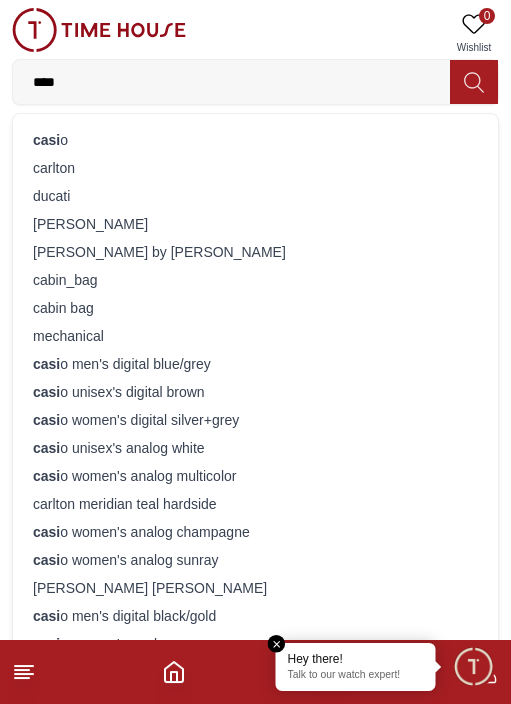 type on "*****" 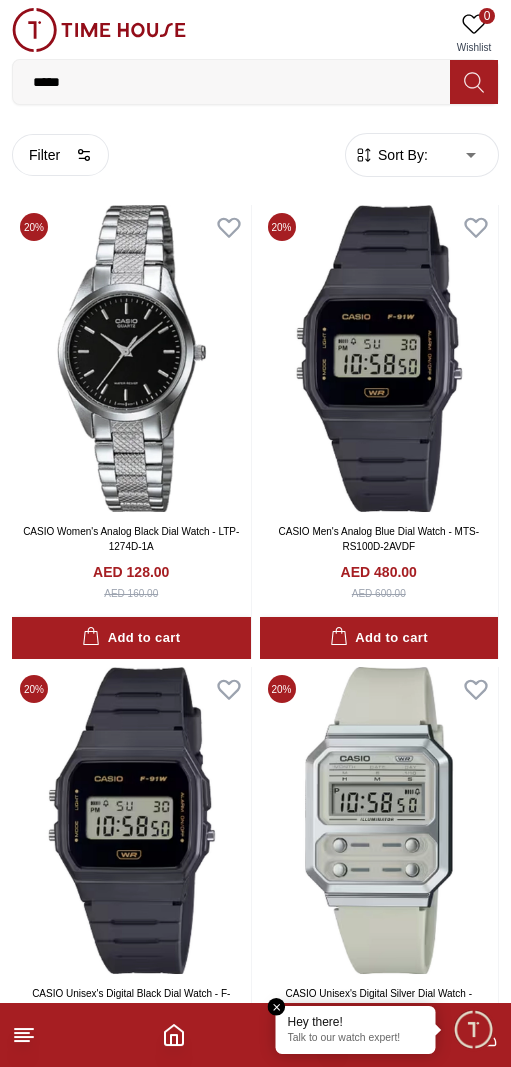 click on "100% Genuine products with International Warranty Shop From [GEOGRAPHIC_DATA] | العربية |  Currency   | 0 Wishlist ***** casio cabin_bag cabin bag casio  men's digital blue/grey casio  unisex's digital brown casio  women's digital silver+grey casio  unisex's analog white casio  women's analog multicolor casio  women's analog champagne casio  women's analog sunray casio  men's digital black/gold casio  women's analog orange casio  men's chronograph black casio  men's analog-digital black+rose casio  womens's analog blue casio  women's analog pink casio  men's chronograph green casio  men's analog orange Trending Searches 1200 Police Casio Women [PERSON_NAME] [PERSON_NAME] hills Watch 2100 [PERSON_NAME] Top Brands Quantum Carlton Astro CITIZEN Help Our Stores My Account 0 Wishlist My Bag Home    Filter By Clear Brands CASIO G-Shock Color Black Green Blue Red Dark Blue Silver Silver / Black Orange Rose Gold Grey White Mop White White / Rose Gold Silver / Silver Dark Blue / Silver Silver / Gold Silver / Rose Gold MOP" at bounding box center (255, 2511) 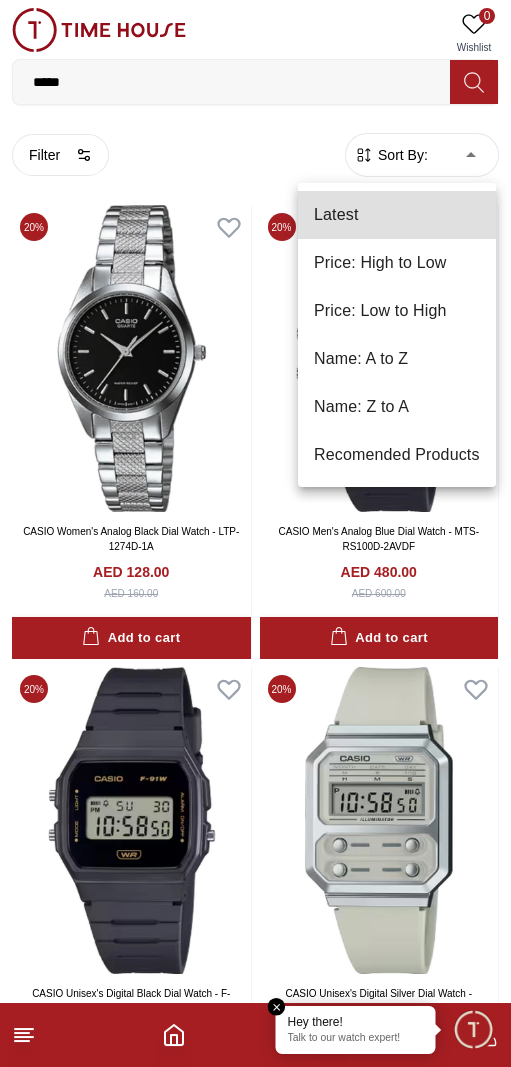 click on "Price: Low to High" at bounding box center [397, 311] 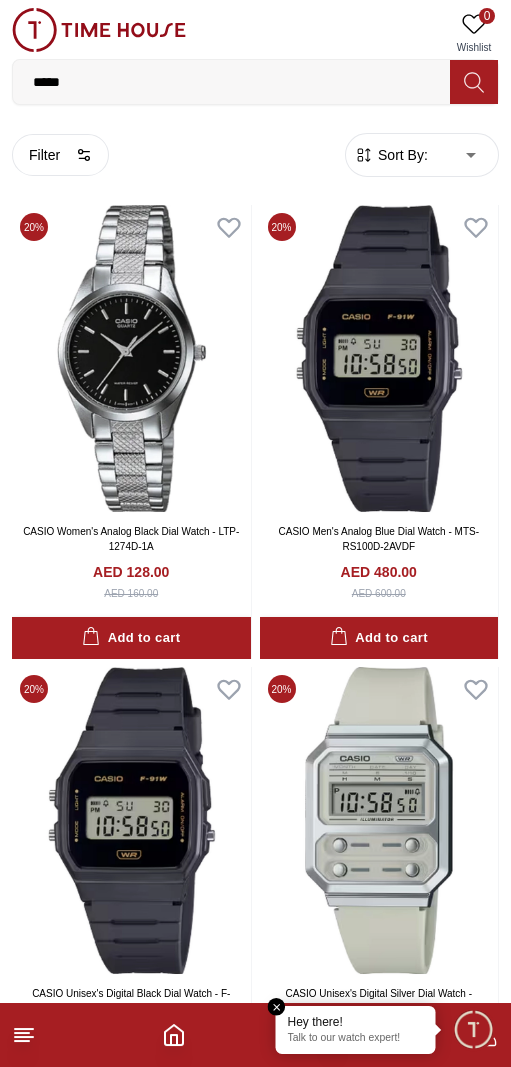 type on "*" 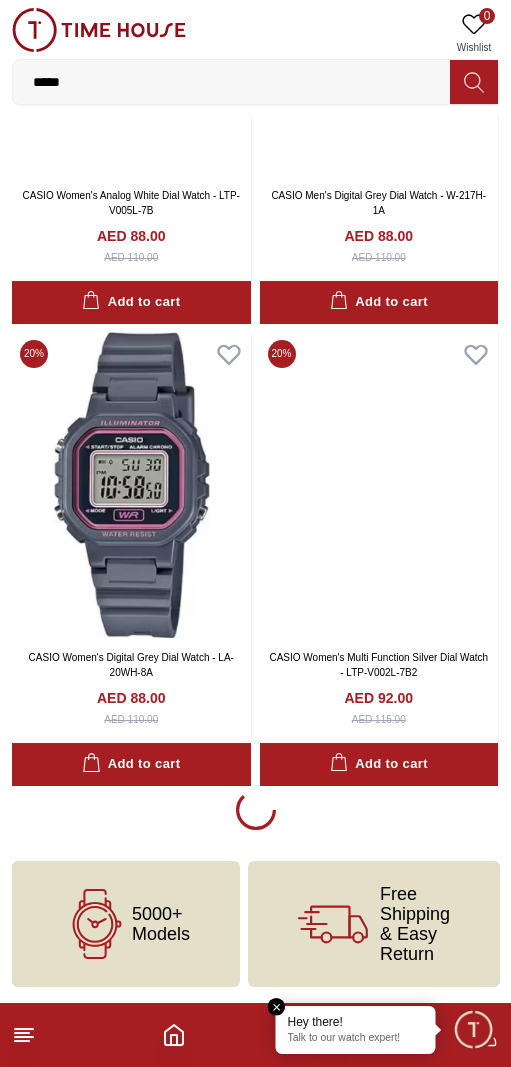 scroll, scrollTop: 4031, scrollLeft: 0, axis: vertical 